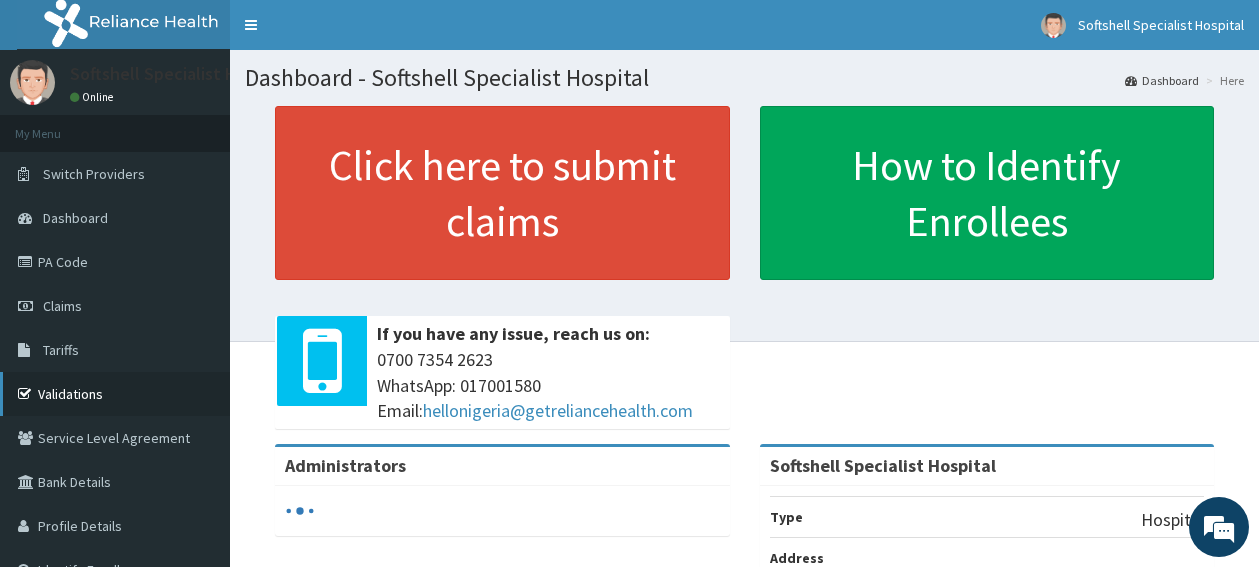 scroll, scrollTop: 0, scrollLeft: 0, axis: both 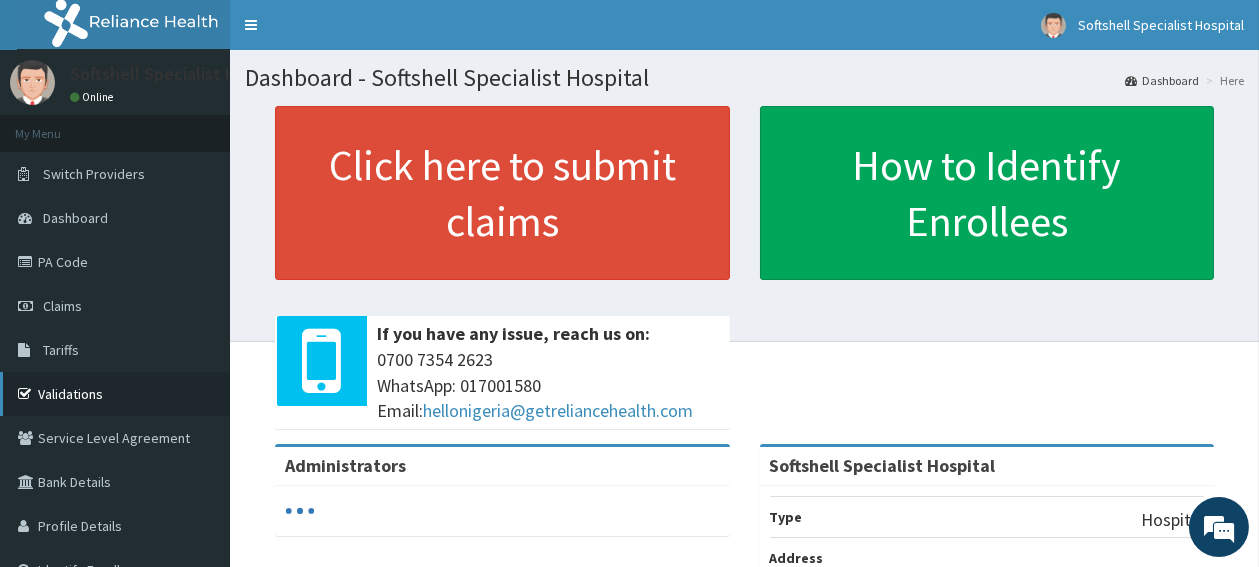 click on "Validations" at bounding box center [115, 394] 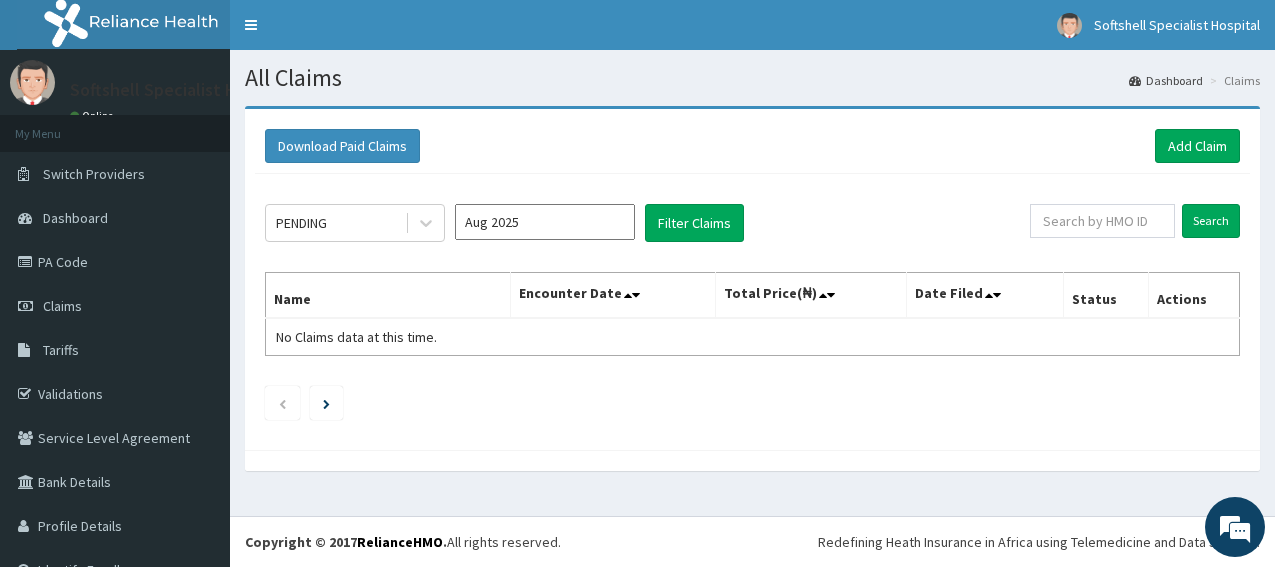 scroll, scrollTop: 0, scrollLeft: 0, axis: both 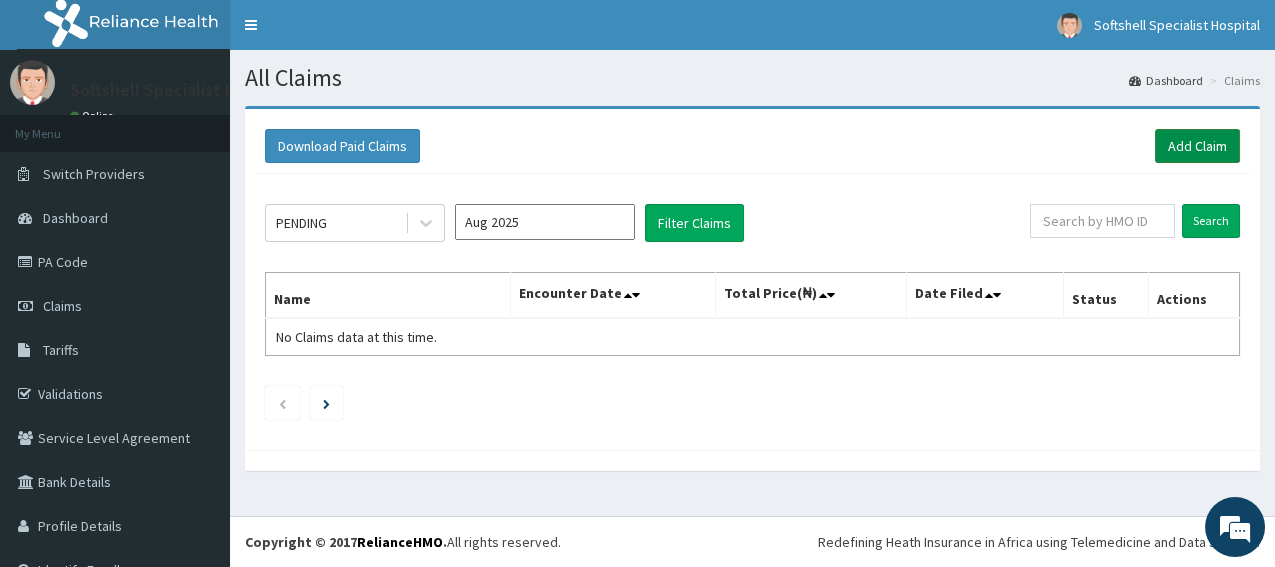 click on "Add Claim" at bounding box center [1197, 146] 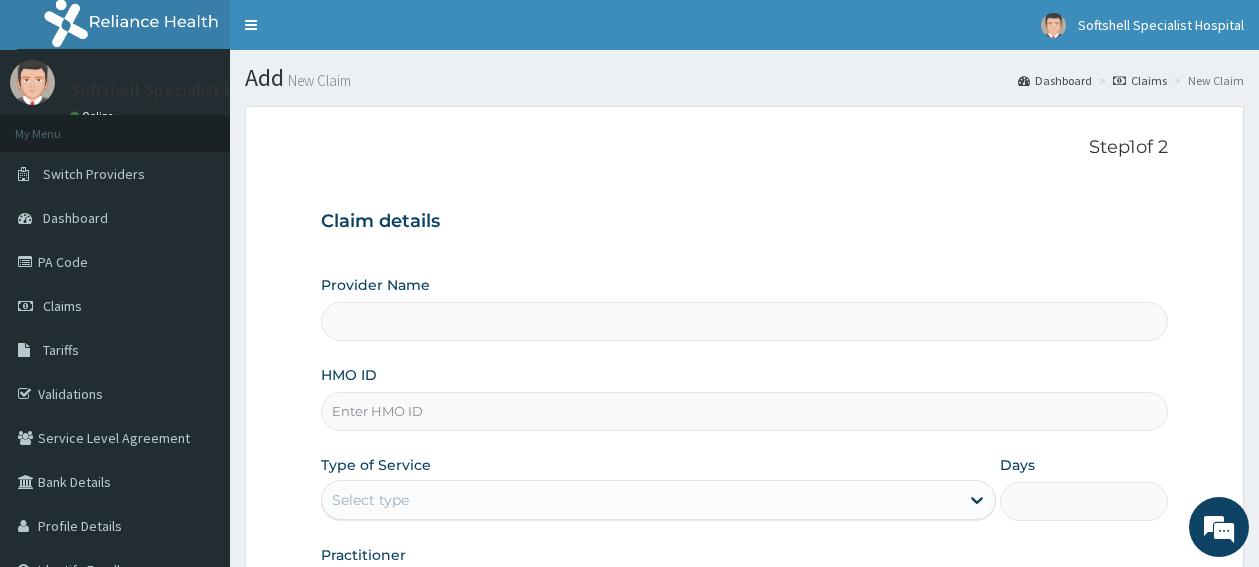 scroll, scrollTop: 0, scrollLeft: 0, axis: both 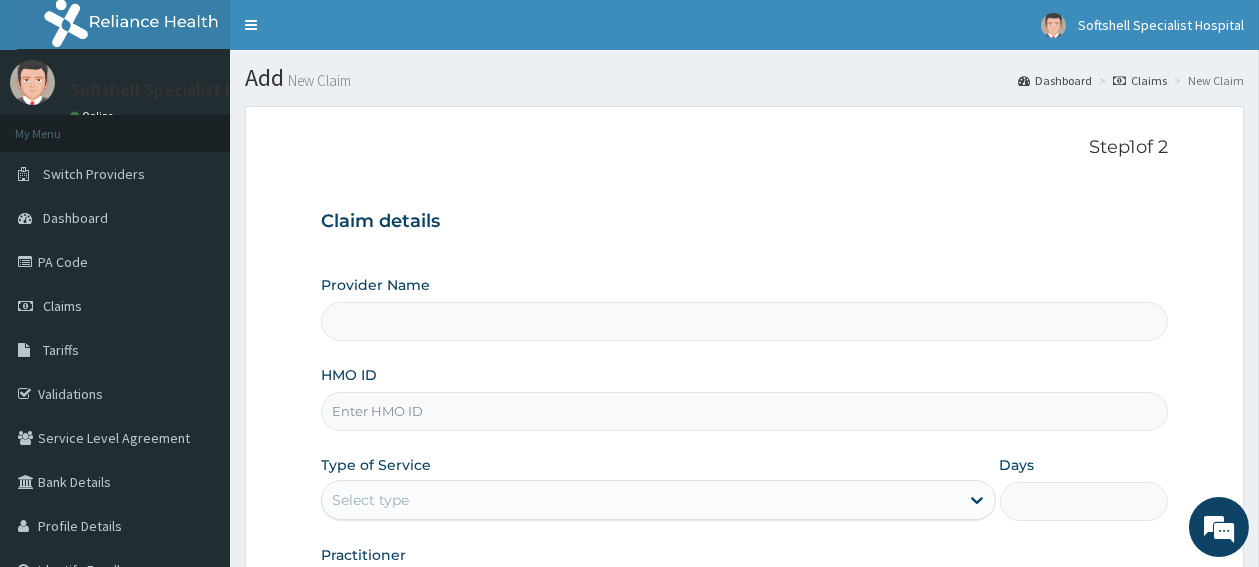 type on "Softshell Specialist Hospital" 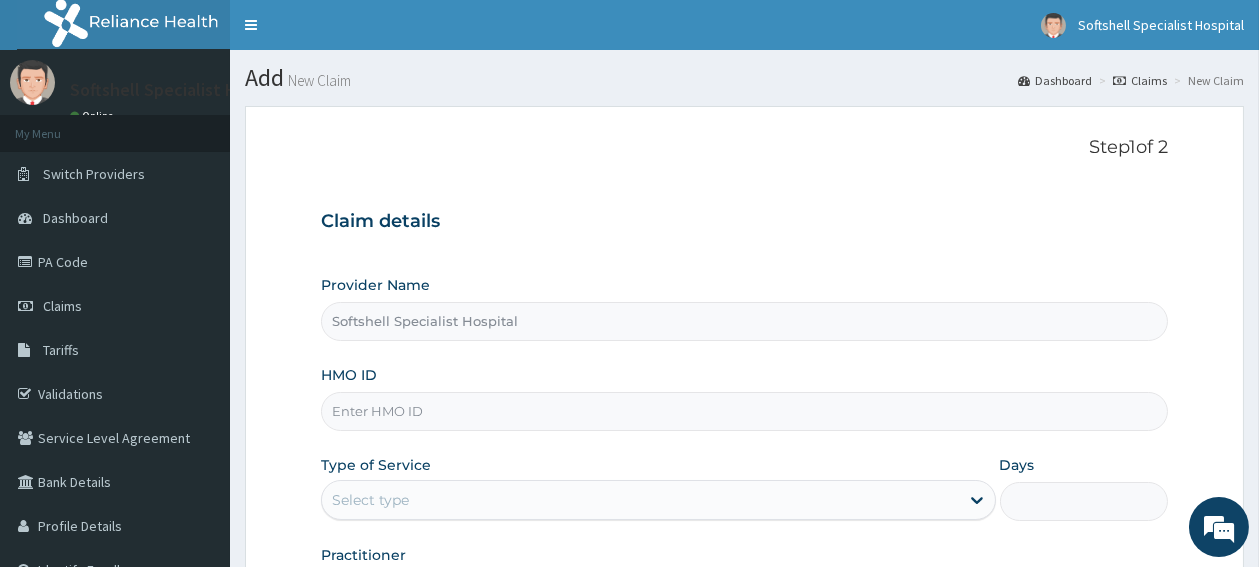 click on "Softshell Specialist Hospital" at bounding box center [744, 321] 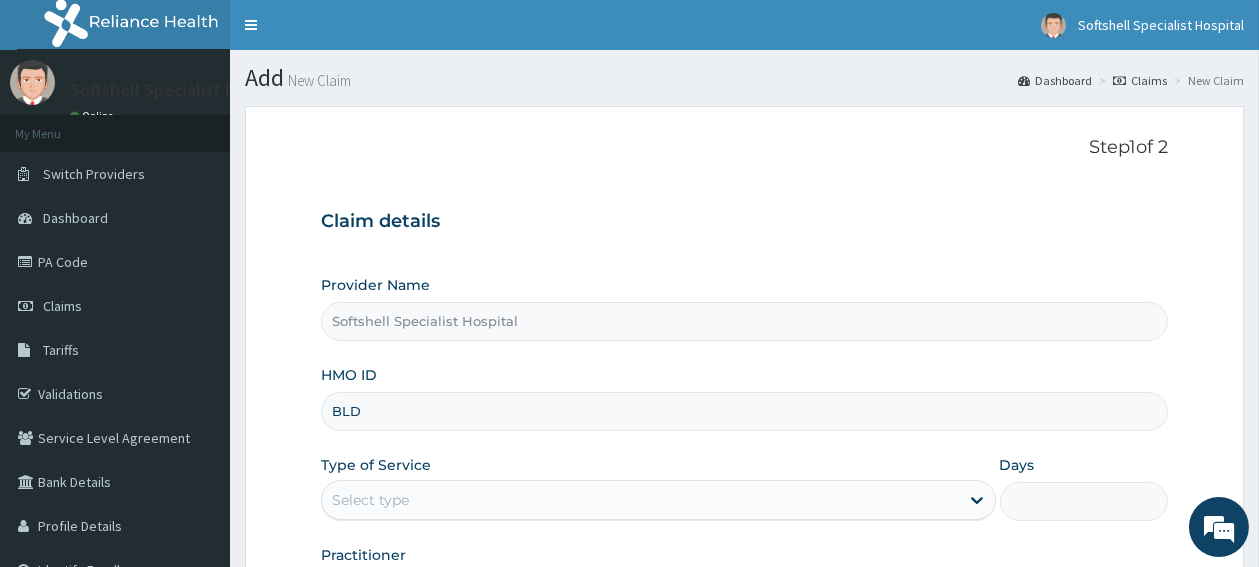 scroll, scrollTop: 0, scrollLeft: 0, axis: both 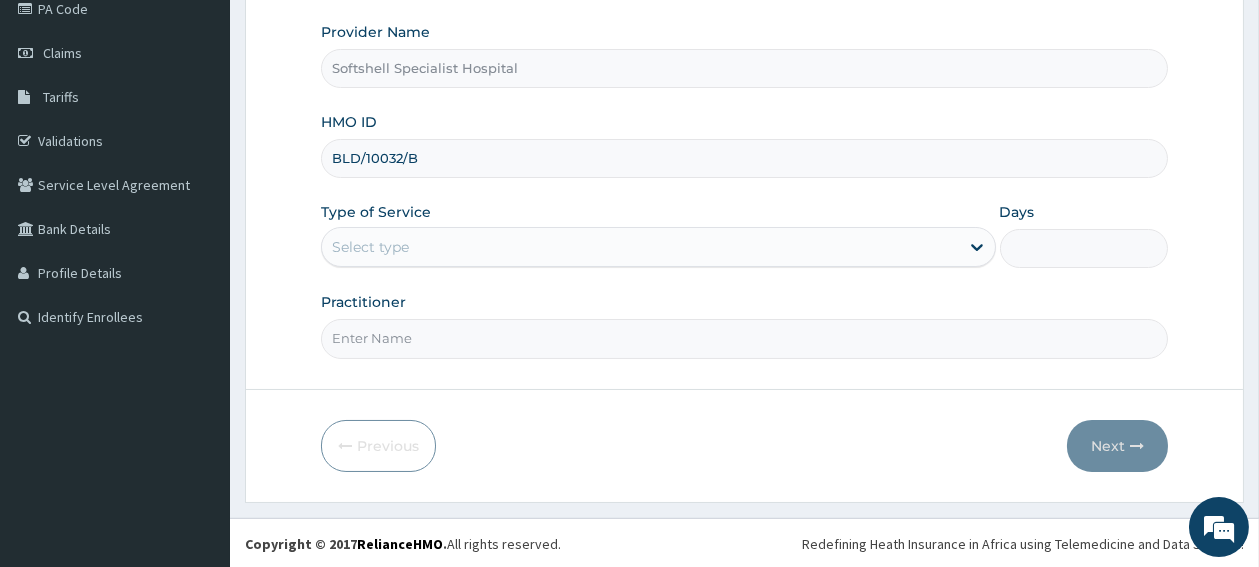 type on "BLD/10032/B" 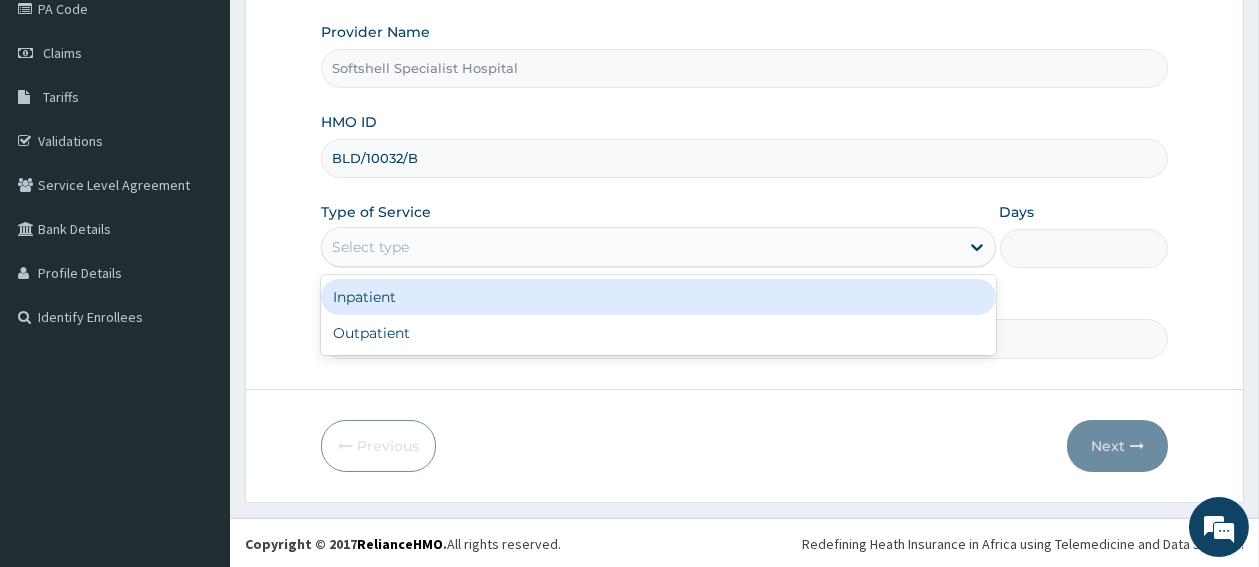 click on "Select type" at bounding box center (658, 247) 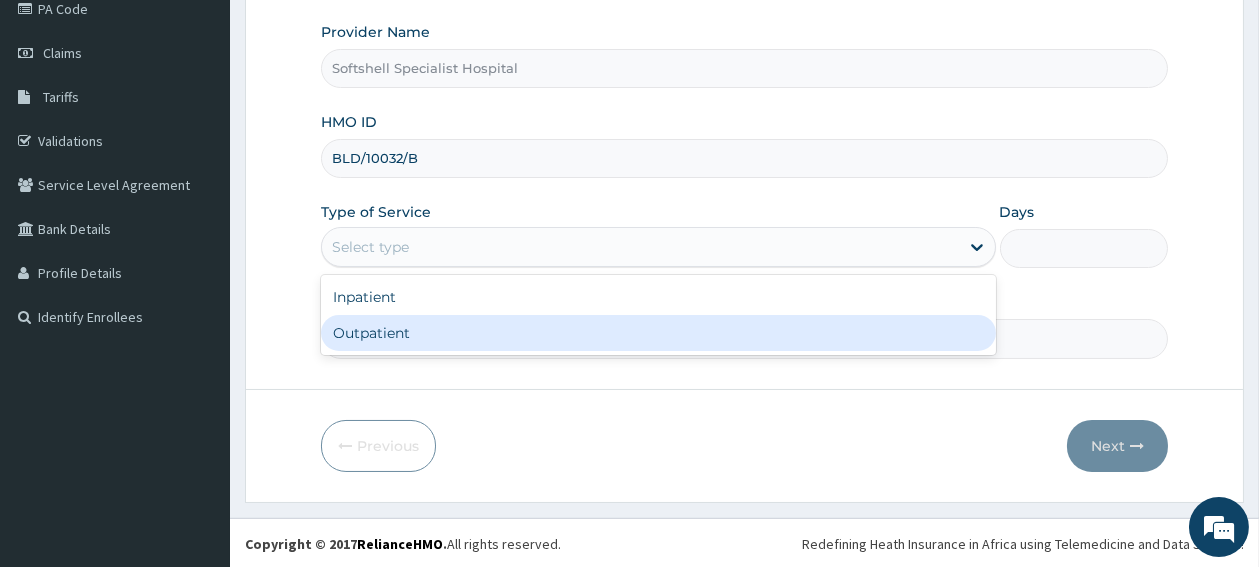 click on "Outpatient" at bounding box center (658, 333) 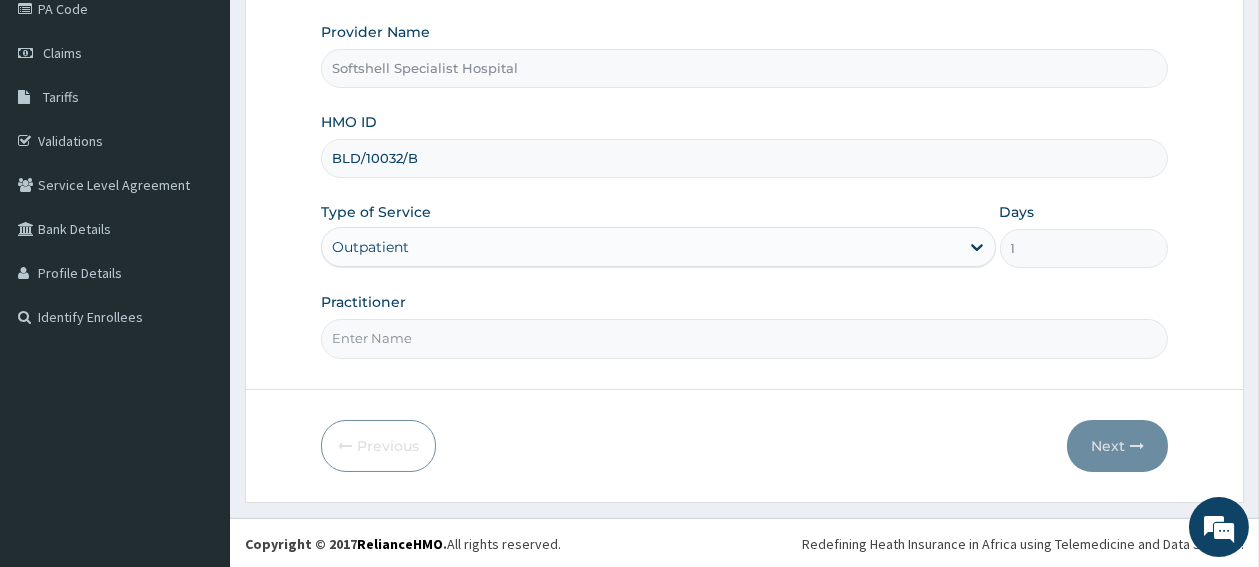 click on "Practitioner" at bounding box center (744, 338) 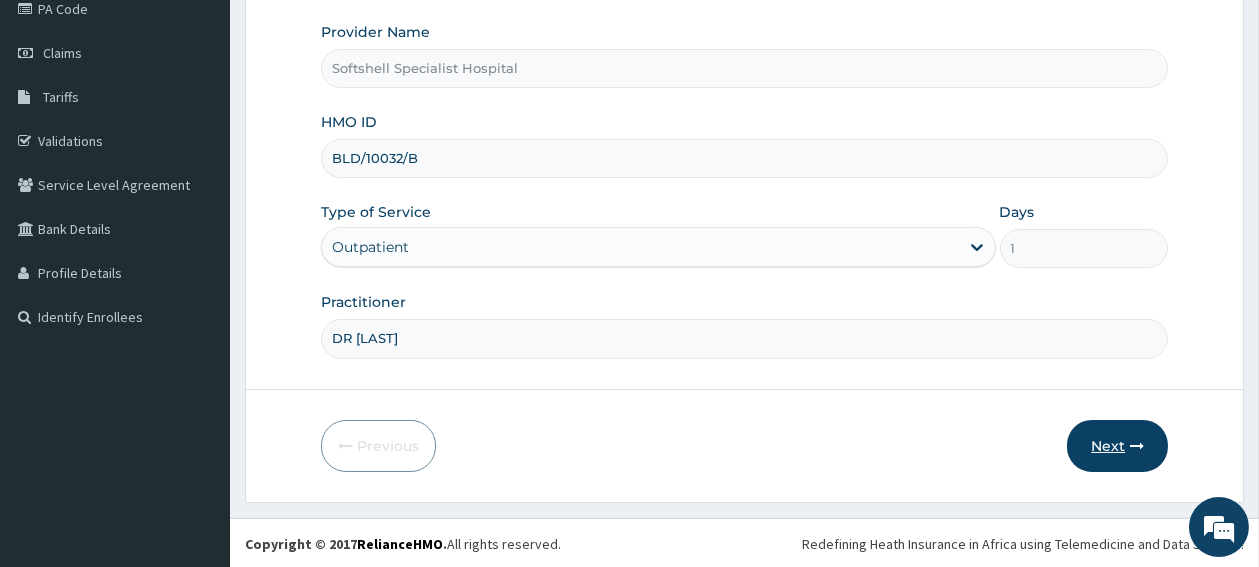 type on "DR BLESSING" 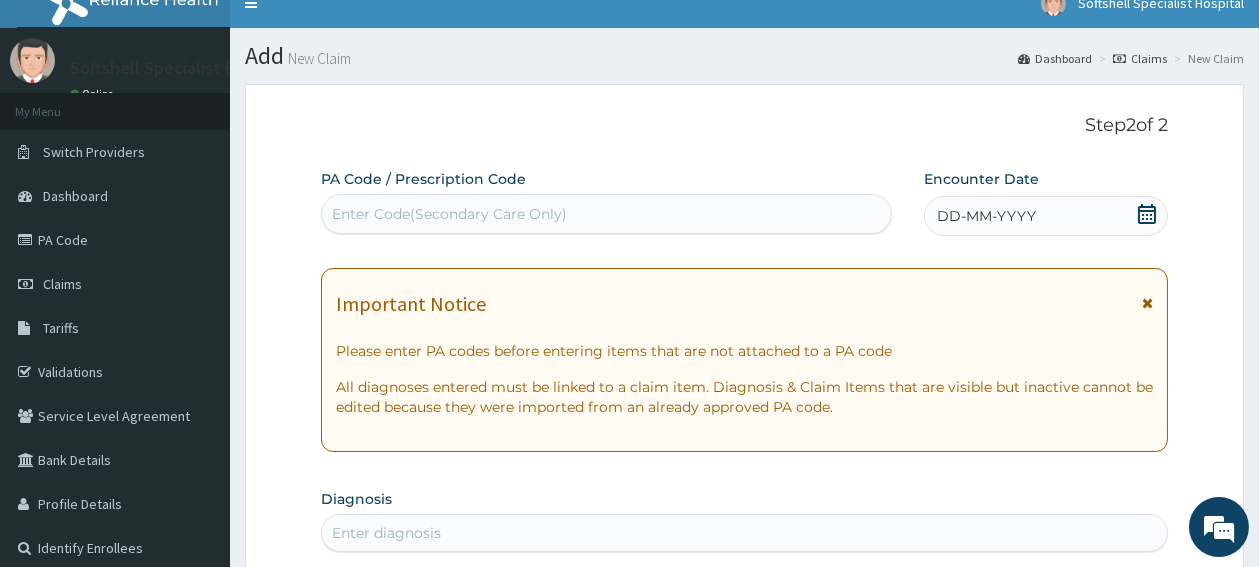 scroll, scrollTop: 0, scrollLeft: 0, axis: both 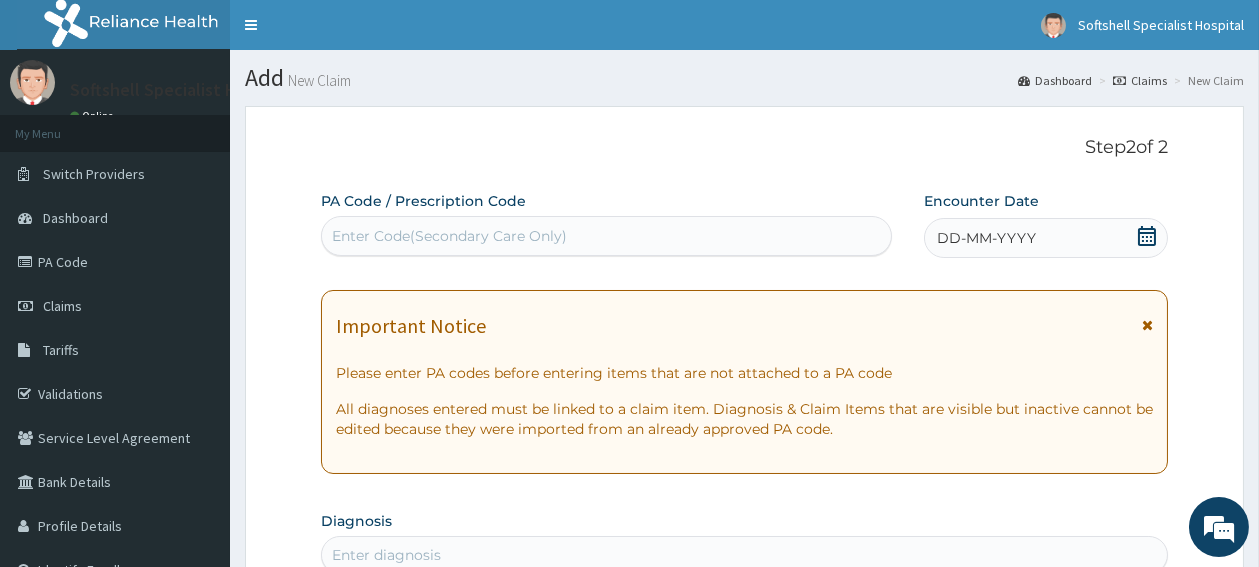 click on "Enter Code(Secondary Care Only)" at bounding box center [449, 236] 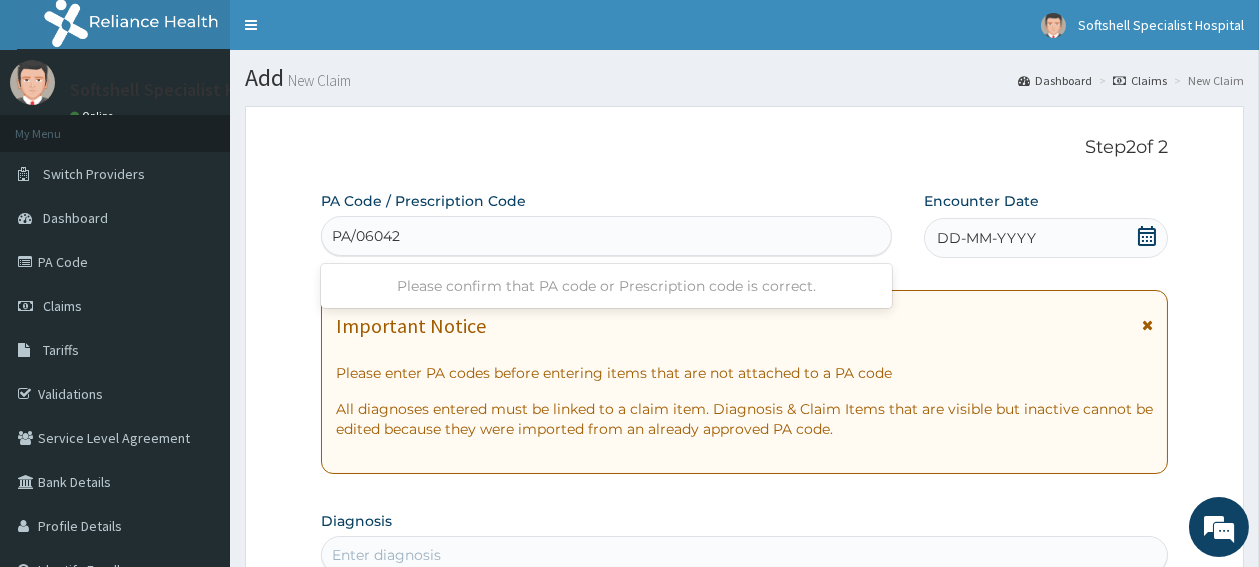 type on "PA/060425" 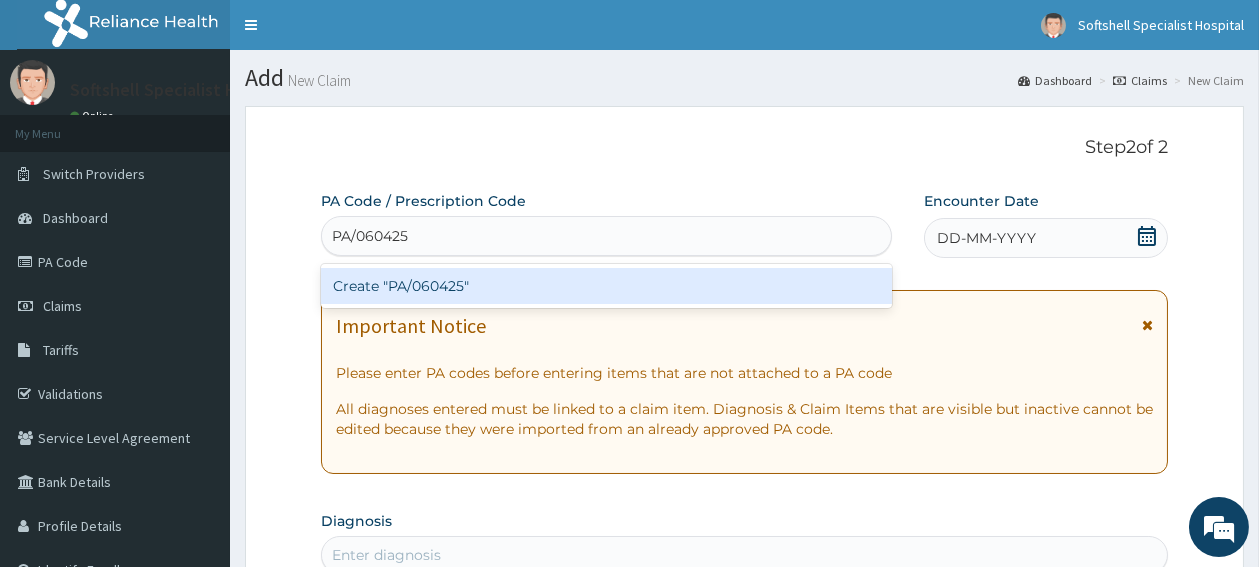 click on "Create "PA/060425"" at bounding box center [606, 286] 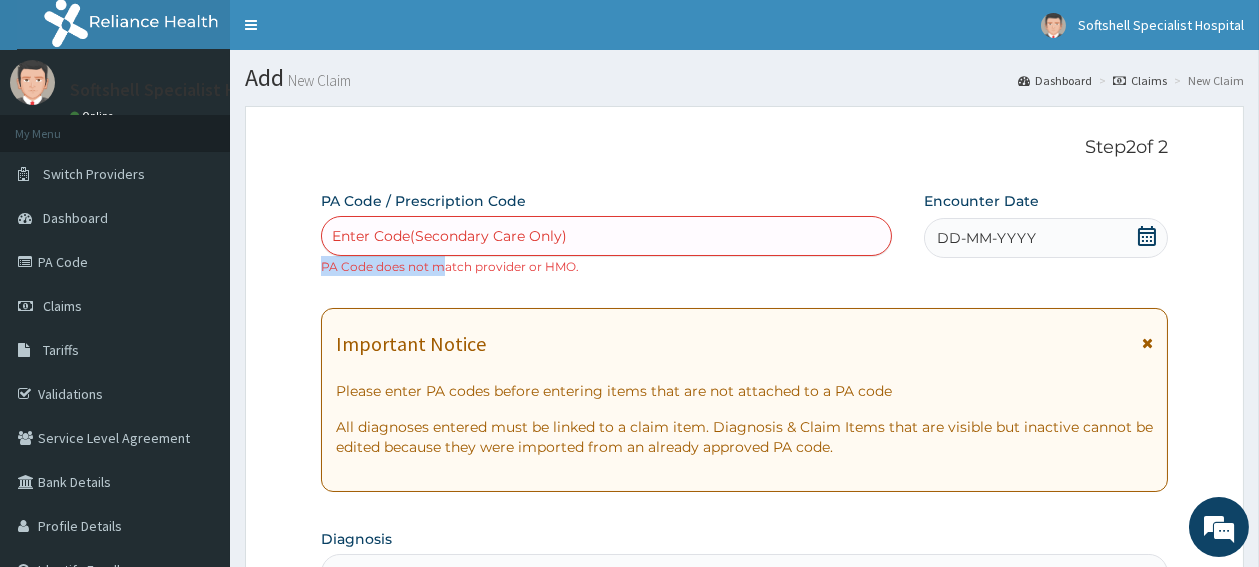 drag, startPoint x: 441, startPoint y: 284, endPoint x: 476, endPoint y: 255, distance: 45.453274 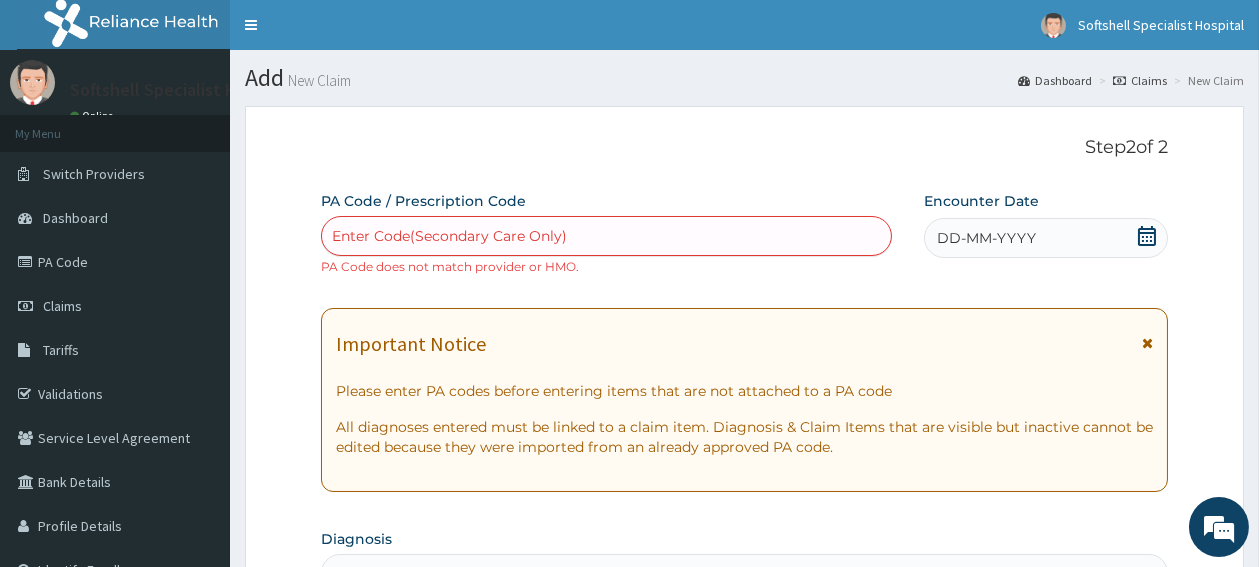click on "PA Code / Prescription Code Enter Code(Secondary Care Only) PA Code does not match provider or HMO." at bounding box center [606, 233] 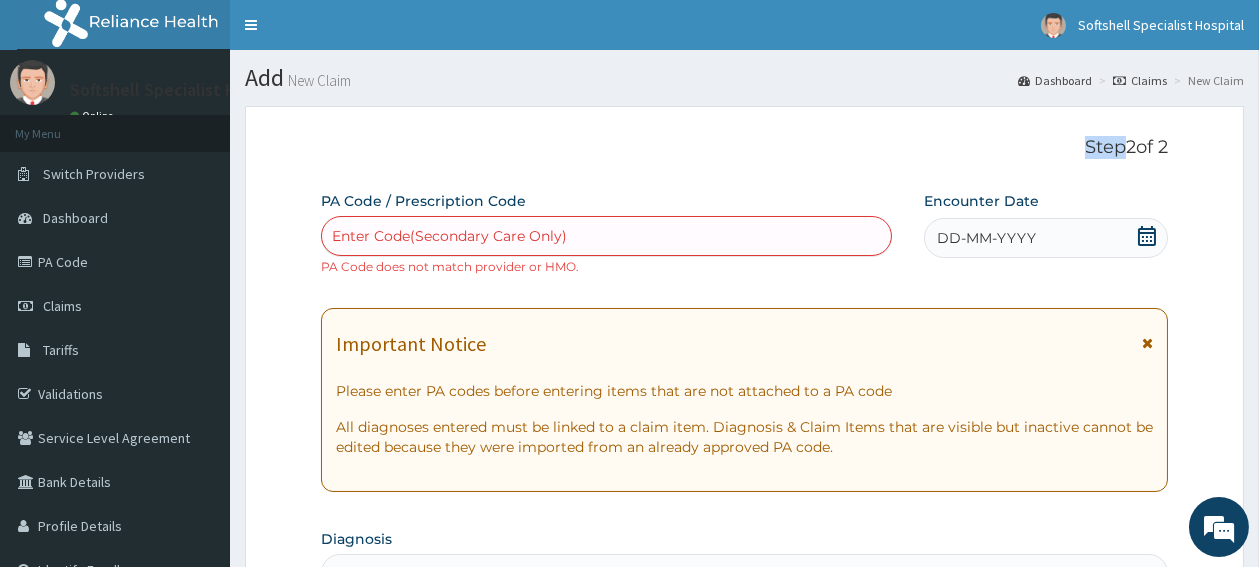 click on "Step  2  of 2 PA Code / Prescription Code Enter Code(Secondary Care Only) PA Code does not match provider or HMO. Encounter Date DD-MM-YYYY Important Notice Please enter PA codes before entering items that are not attached to a PA code   All diagnoses entered must be linked to a claim item. Diagnosis & Claim Items that are visible but inactive cannot be edited because they were imported from an already approved PA code. Diagnosis Enter diagnosis NB: All diagnosis must be linked to a claim item Claim Items No claim item Types Select Type Item Select Item Pair Diagnosis Select Diagnosis Unit Price 0 Add Comment     Previous   Submit" at bounding box center [744, 747] 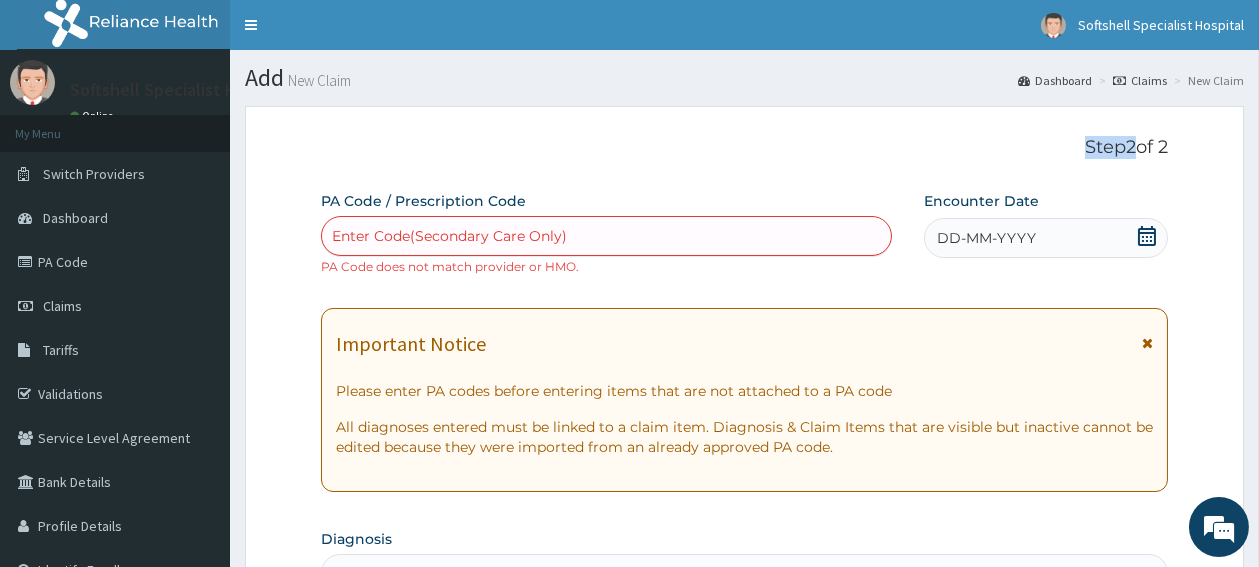click on "Step  2  of 2 PA Code / Prescription Code Enter Code(Secondary Care Only) PA Code does not match provider or HMO. Encounter Date DD-MM-YYYY Important Notice Please enter PA codes before entering items that are not attached to a PA code   All diagnoses entered must be linked to a claim item. Diagnosis & Claim Items that are visible but inactive cannot be edited because they were imported from an already approved PA code. Diagnosis Enter diagnosis NB: All diagnosis must be linked to a claim item Claim Items No claim item Types Select Type Item Select Item Pair Diagnosis Select Diagnosis Unit Price 0 Add Comment     Previous   Submit" at bounding box center [744, 747] 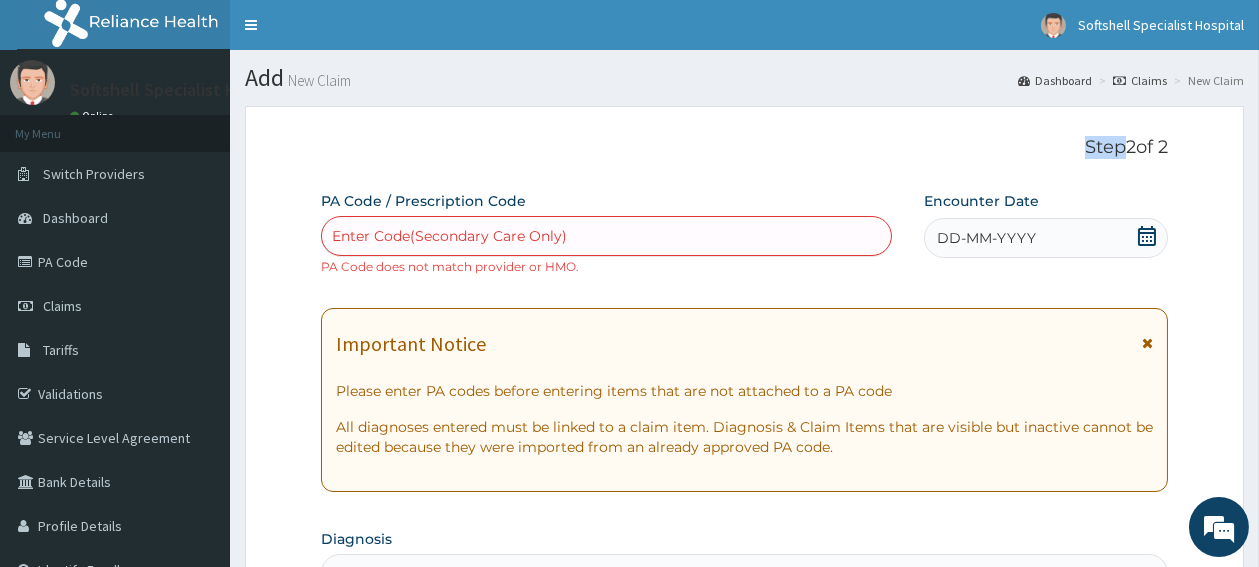 click on "Step  2  of 2 PA Code / Prescription Code Enter Code(Secondary Care Only) PA Code does not match provider or HMO. Encounter Date DD-MM-YYYY Important Notice Please enter PA codes before entering items that are not attached to a PA code   All diagnoses entered must be linked to a claim item. Diagnosis & Claim Items that are visible but inactive cannot be edited because they were imported from an already approved PA code. Diagnosis Enter diagnosis NB: All diagnosis must be linked to a claim item Claim Items No claim item Types Select Type Item Select Item Pair Diagnosis Select Diagnosis Unit Price 0 Add Comment     Previous   Submit" at bounding box center (744, 747) 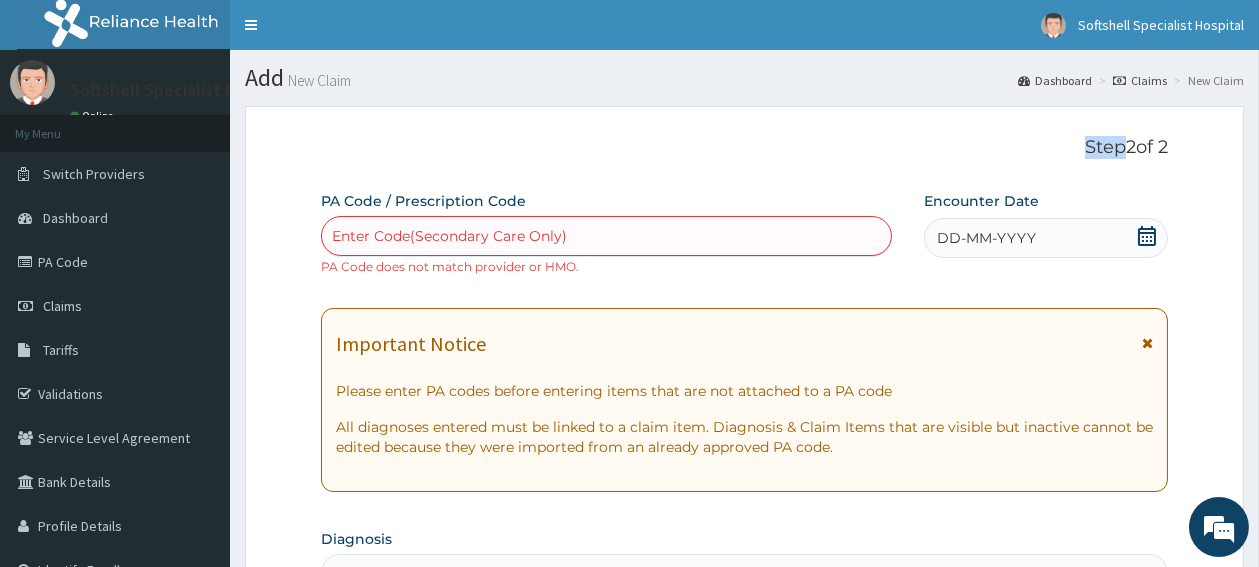 click on "Step  2  of 2 PA Code / Prescription Code Enter Code(Secondary Care Only) PA Code does not match provider or HMO. Encounter Date DD-MM-YYYY Important Notice Please enter PA codes before entering items that are not attached to a PA code   All diagnoses entered must be linked to a claim item. Diagnosis & Claim Items that are visible but inactive cannot be edited because they were imported from an already approved PA code. Diagnosis Enter diagnosis NB: All diagnosis must be linked to a claim item Claim Items No claim item Types Select Type Item Select Item Pair Diagnosis Select Diagnosis Unit Price 0 Add Comment     Previous   Submit" at bounding box center (744, 747) 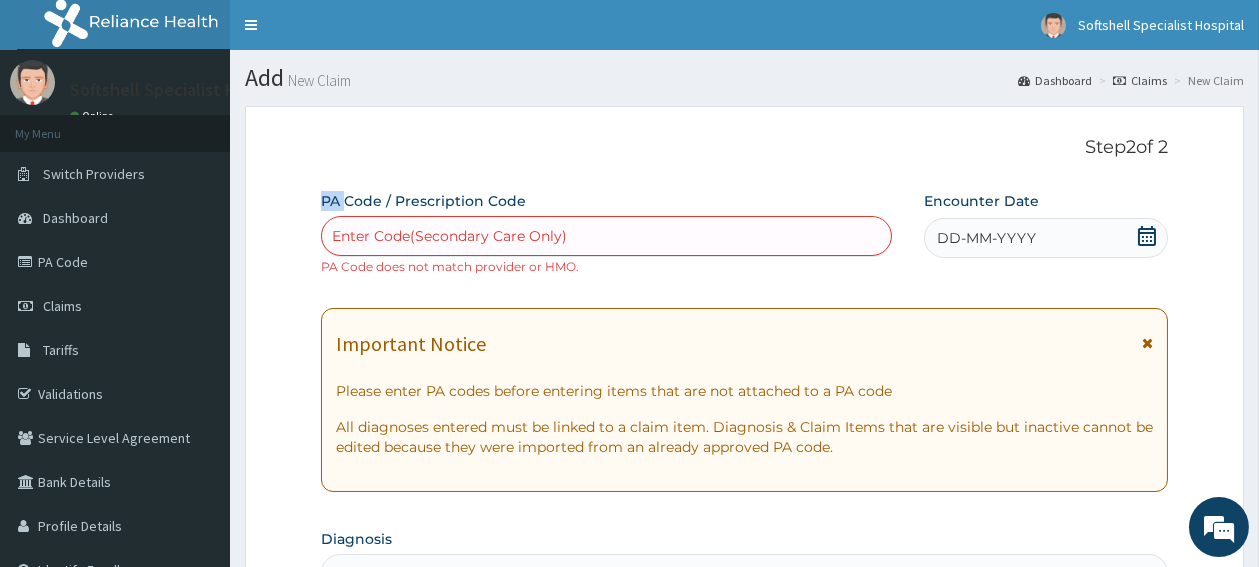 click on "Step  2  of 2 PA Code / Prescription Code Enter Code(Secondary Care Only) PA Code does not match provider or HMO. Encounter Date DD-MM-YYYY Important Notice Please enter PA codes before entering items that are not attached to a PA code   All diagnoses entered must be linked to a claim item. Diagnosis & Claim Items that are visible but inactive cannot be edited because they were imported from an already approved PA code. Diagnosis Enter diagnosis NB: All diagnosis must be linked to a claim item Claim Items No claim item Types Select Type Item Select Item Pair Diagnosis Select Diagnosis Unit Price 0 Add Comment     Previous   Submit" at bounding box center (744, 747) 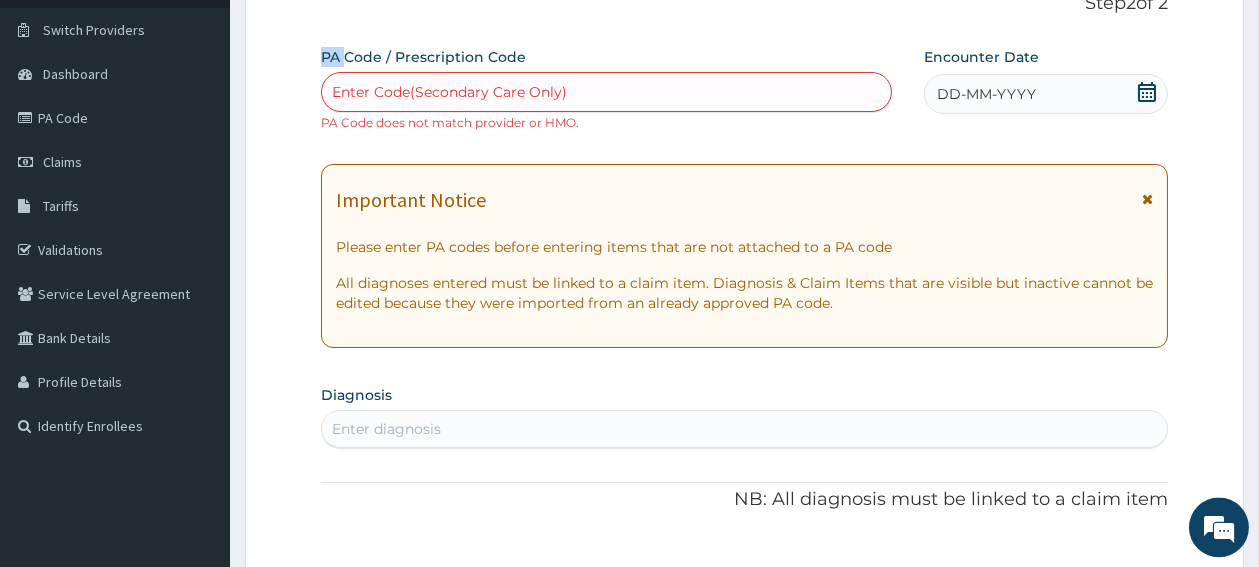 scroll, scrollTop: 106, scrollLeft: 0, axis: vertical 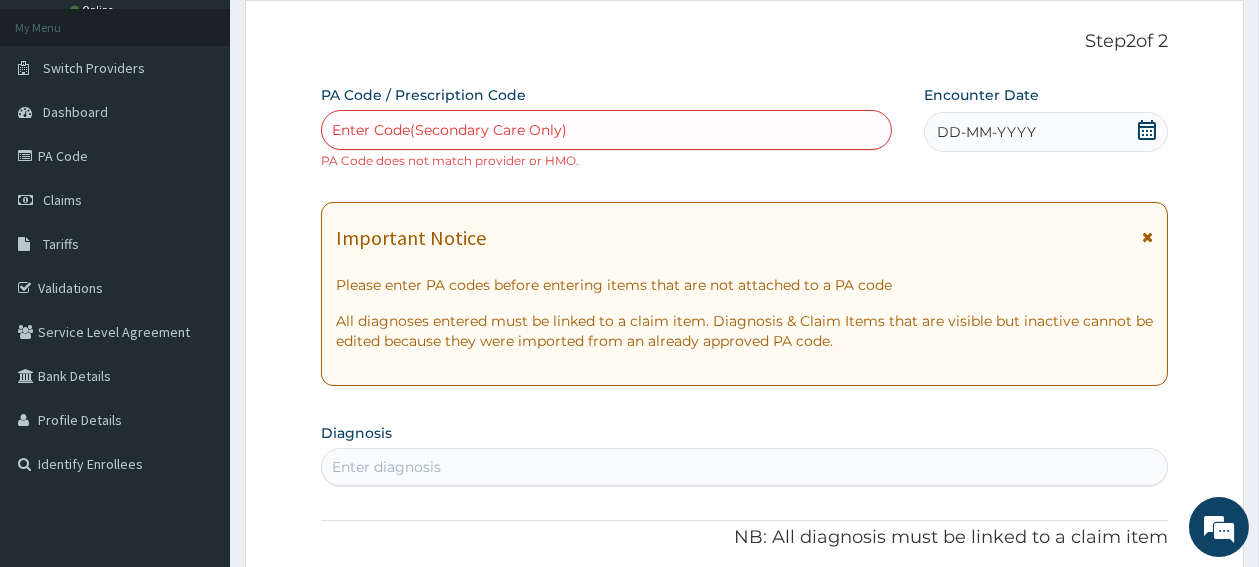 click 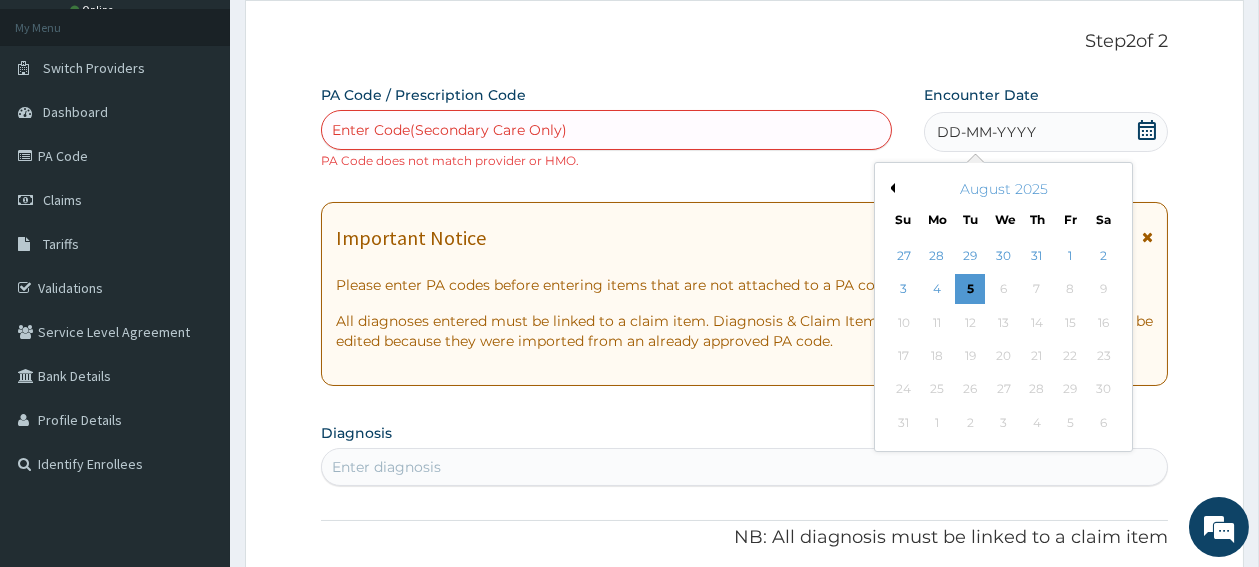 click on "Previous Month" at bounding box center (890, 188) 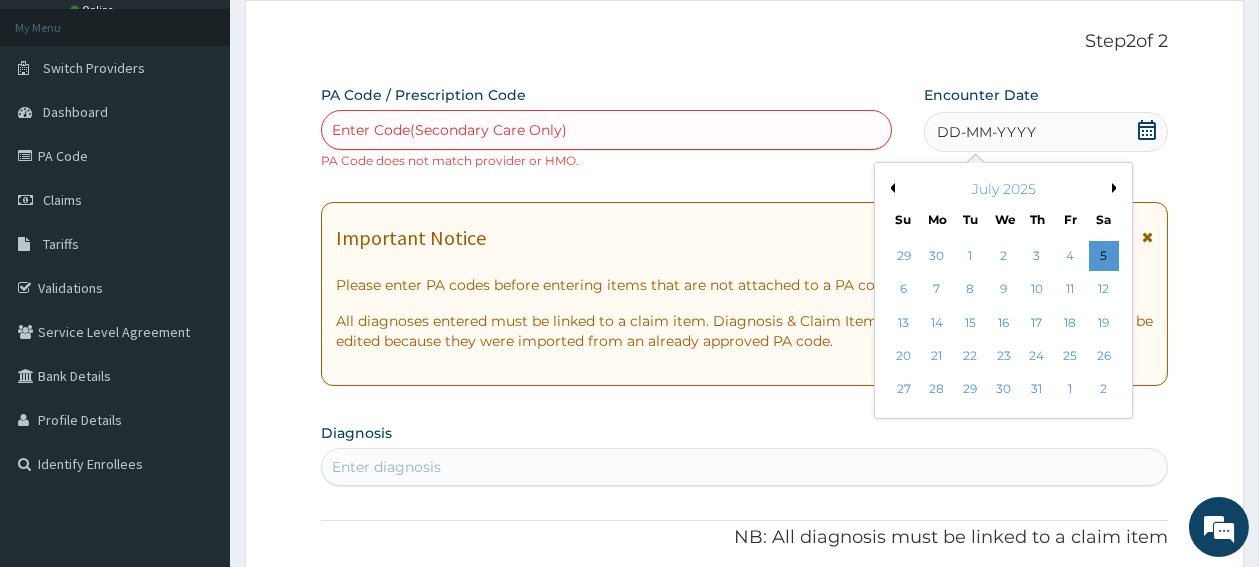 click on "Step  2  of 2 PA Code / Prescription Code Enter Code(Secondary Care Only) PA Code does not match provider or HMO. Encounter Date DD-MM-YYYY Previous Month Next Month July 2025 Su Mo Tu We Th Fr Sa 29 30 1 2 3 4 5 6 7 8 9 10 11 12 13 14 15 16 17 18 19 20 21 22 23 24 25 26 27 28 29 30 31 1 2 Important Notice Please enter PA codes before entering items that are not attached to a PA code   All diagnoses entered must be linked to a claim item. Diagnosis & Claim Items that are visible but inactive cannot be edited because they were imported from an already approved PA code. Diagnosis Enter diagnosis NB: All diagnosis must be linked to a claim item Claim Items No claim item Types Select Type Item Select Item Pair Diagnosis Select Diagnosis Unit Price 0 Add Comment     Previous   Submit" at bounding box center [744, 641] 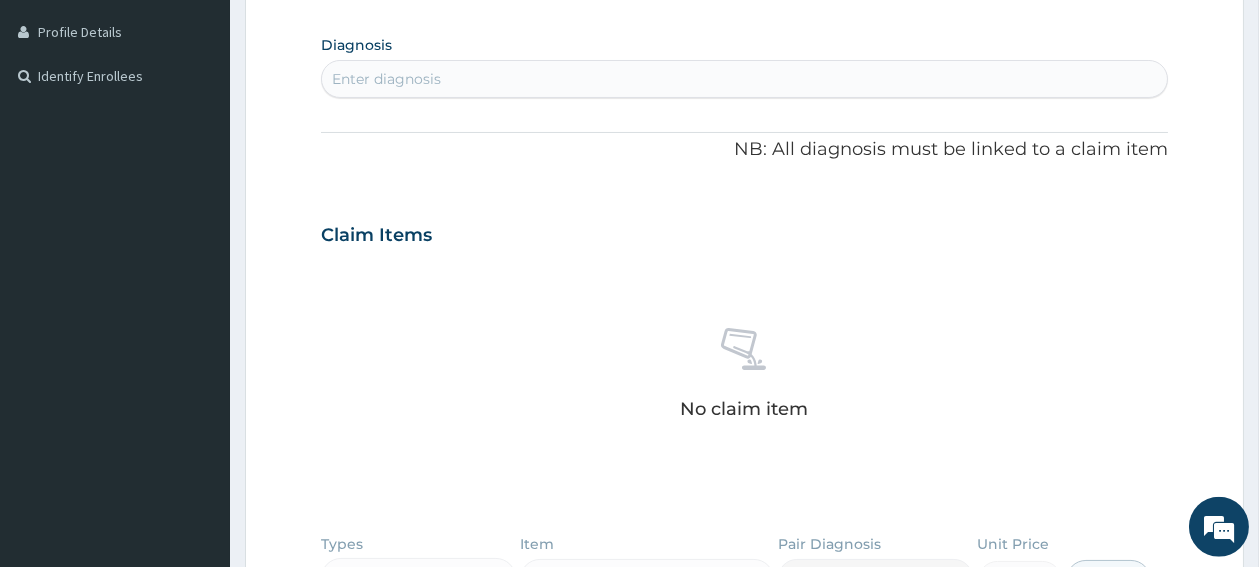 scroll, scrollTop: 637, scrollLeft: 0, axis: vertical 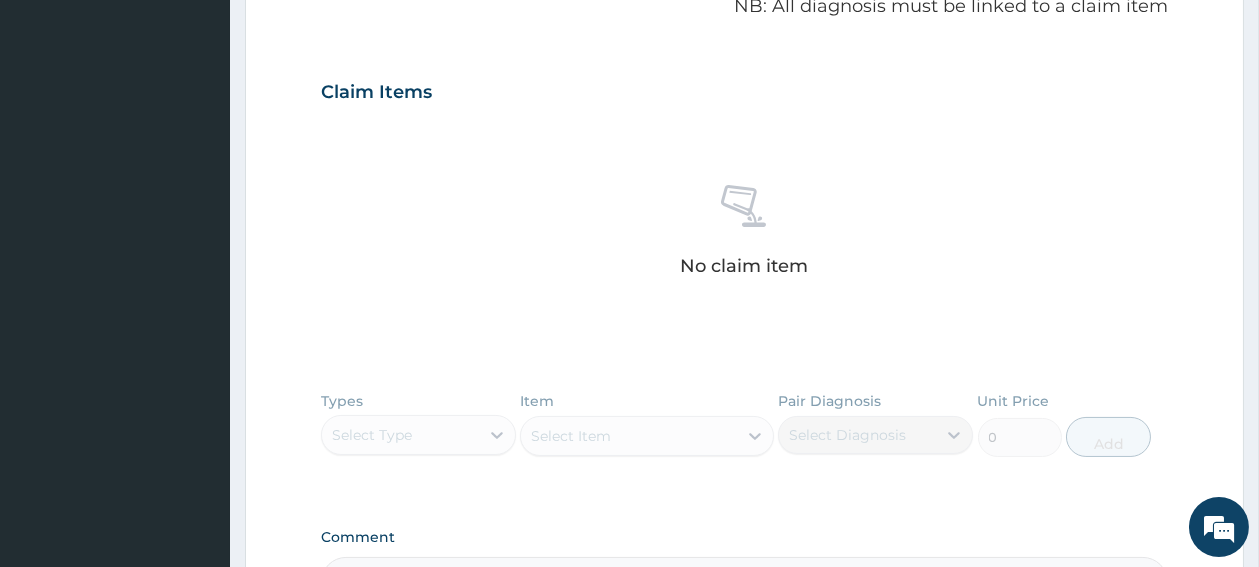click on "Step  2  of 2 PA Code / Prescription Code Enter Code(Secondary Care Only) PA Code does not match provider or HMO. Encounter Date DD-MM-YYYY Important Notice Please enter PA codes before entering items that are not attached to a PA code   All diagnoses entered must be linked to a claim item. Diagnosis & Claim Items that are visible but inactive cannot be edited because they were imported from an already approved PA code. Diagnosis Enter diagnosis NB: All diagnosis must be linked to a claim item Claim Items No claim item Types Select Type Item Select Item Pair Diagnosis Select Diagnosis Unit Price 0 Add Comment" at bounding box center (744, 53) 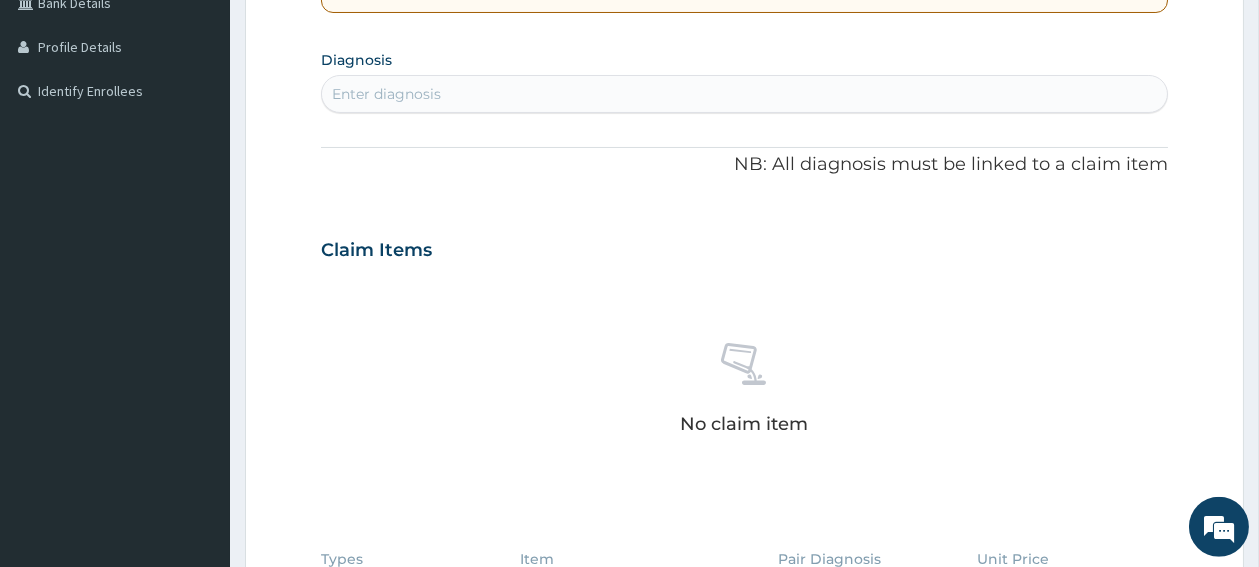 scroll, scrollTop: 477, scrollLeft: 0, axis: vertical 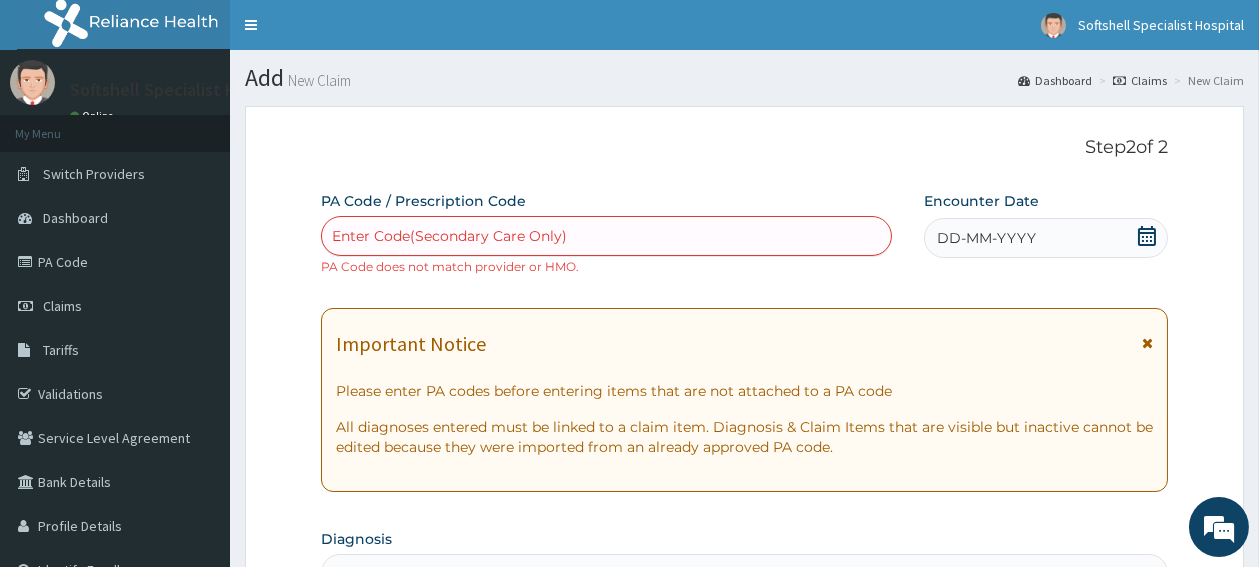 click on "Step  2  of 2 PA Code / Prescription Code Enter Code(Secondary Care Only) PA Code does not match provider or HMO. Encounter Date DD-MM-YYYY Important Notice Please enter PA codes before entering items that are not attached to a PA code   All diagnoses entered must be linked to a claim item. Diagnosis & Claim Items that are visible but inactive cannot be edited because they were imported from an already approved PA code. Diagnosis Enter diagnosis NB: All diagnosis must be linked to a claim item Claim Items No claim item Types Select Type Item Select Item Pair Diagnosis Select Diagnosis Unit Price 0 Add Comment     Previous   Submit" at bounding box center (744, 747) 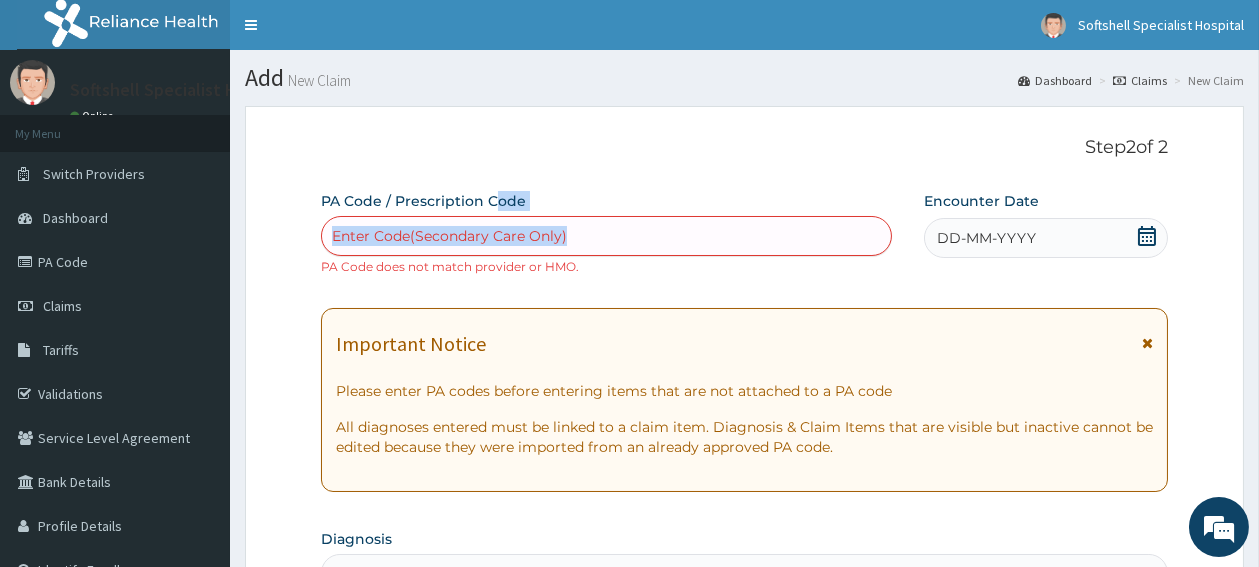drag, startPoint x: 620, startPoint y: 185, endPoint x: 481, endPoint y: 202, distance: 140.0357 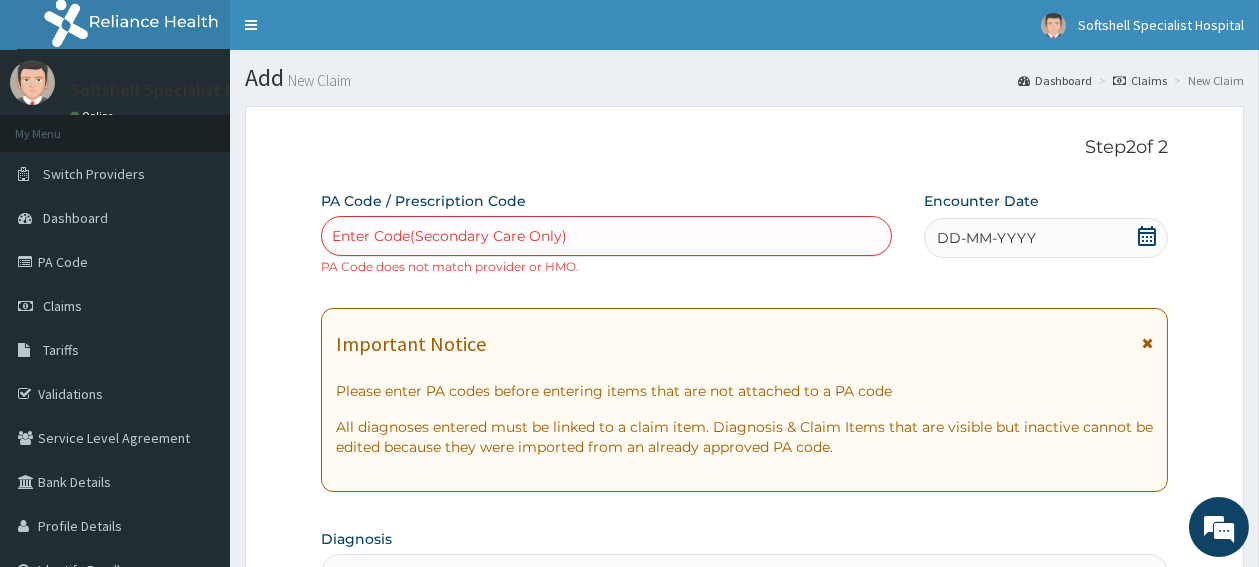 click on "Step  2  of 2 PA Code / Prescription Code Enter Code(Secondary Care Only) PA Code does not match provider or HMO. Encounter Date DD-MM-YYYY Important Notice Please enter PA codes before entering items that are not attached to a PA code   All diagnoses entered must be linked to a claim item. Diagnosis & Claim Items that are visible but inactive cannot be edited because they were imported from an already approved PA code. Diagnosis Enter diagnosis NB: All diagnosis must be linked to a claim item Claim Items No claim item Types Select Type Item Select Item Pair Diagnosis Select Diagnosis Unit Price 0 Add Comment" at bounding box center (744, 690) 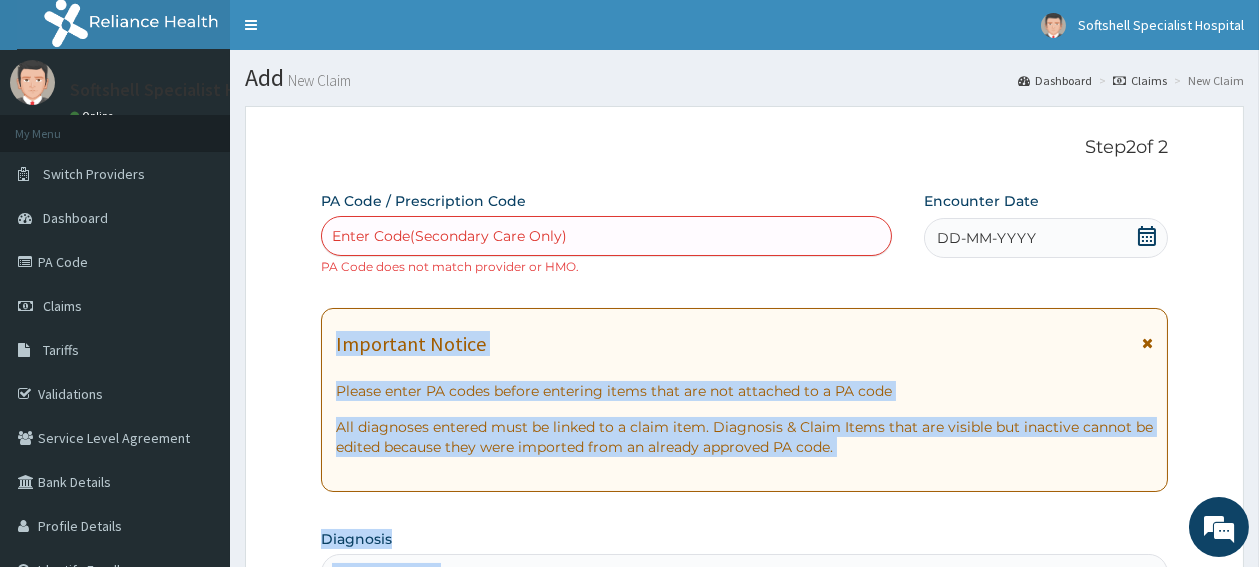 scroll, scrollTop: 9, scrollLeft: 0, axis: vertical 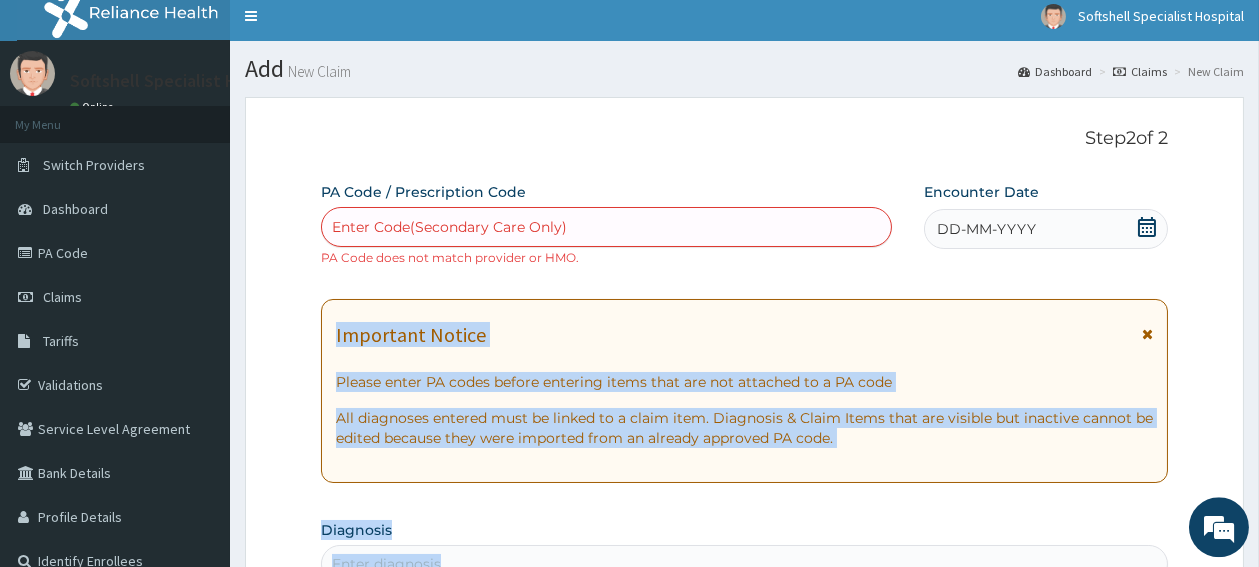 drag, startPoint x: 329, startPoint y: 197, endPoint x: 1267, endPoint y: 559, distance: 1005.42926 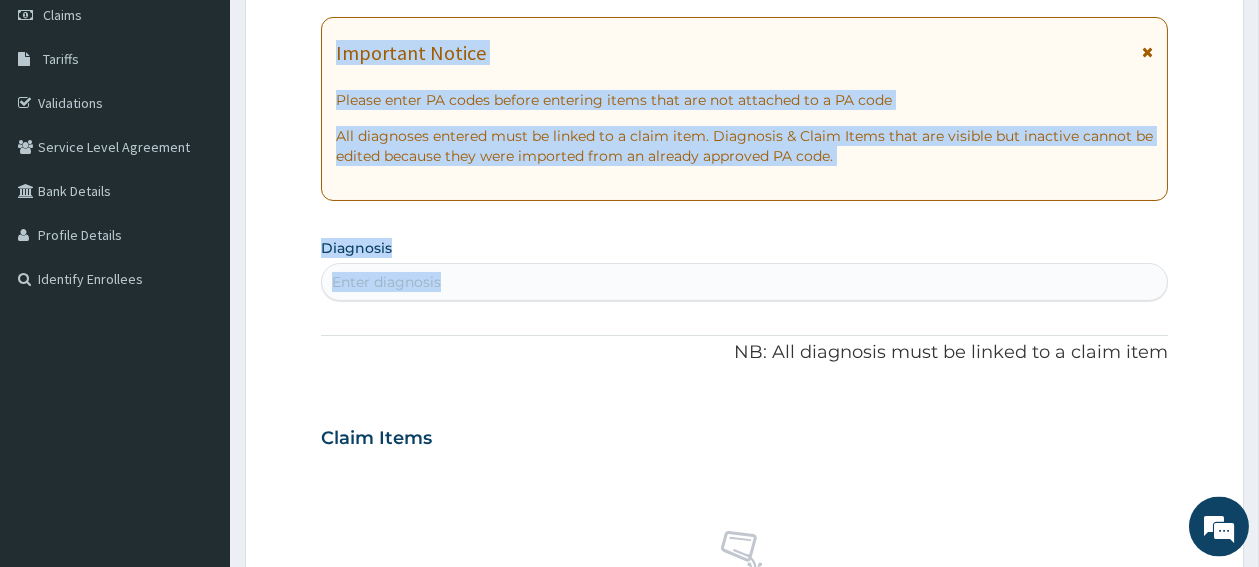 scroll, scrollTop: 293, scrollLeft: 0, axis: vertical 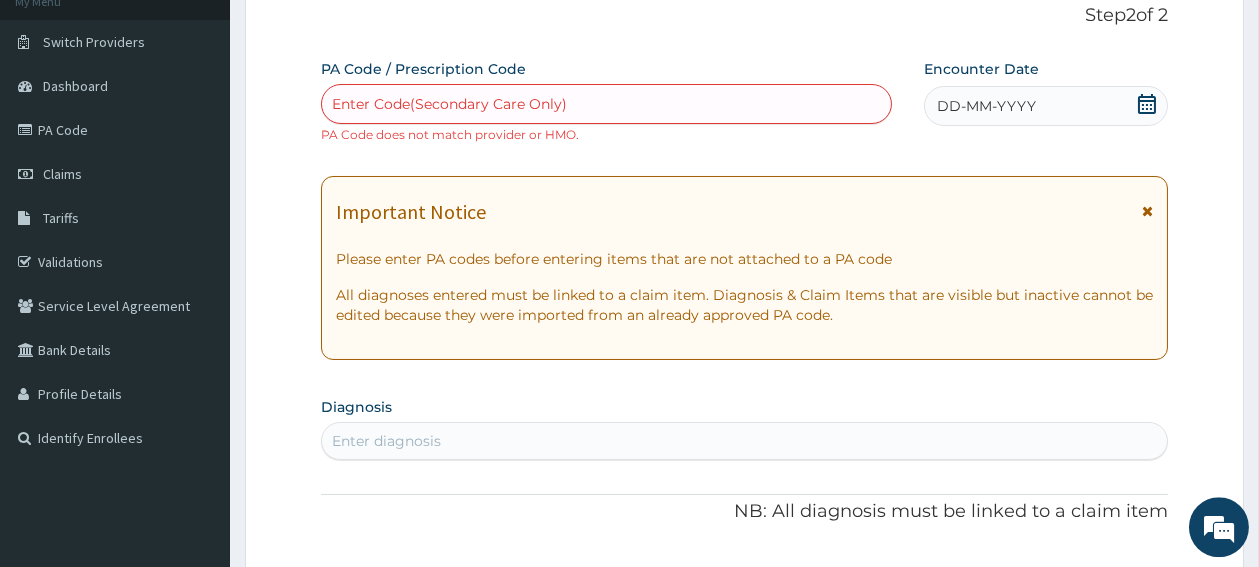 click on "Step  2  of 2 PA Code / Prescription Code Enter Code(Secondary Care Only) PA Code does not match provider or HMO. Encounter Date DD-MM-YYYY Important Notice Please enter PA codes before entering items that are not attached to a PA code   All diagnoses entered must be linked to a claim item. Diagnosis & Claim Items that are visible but inactive cannot be edited because they were imported from an already approved PA code. Diagnosis Enter diagnosis NB: All diagnosis must be linked to a claim item Claim Items No claim item Types Select Type Item Select Item Pair Diagnosis Select Diagnosis Unit Price 0 Add Comment     Previous   Submit" at bounding box center (744, 615) 